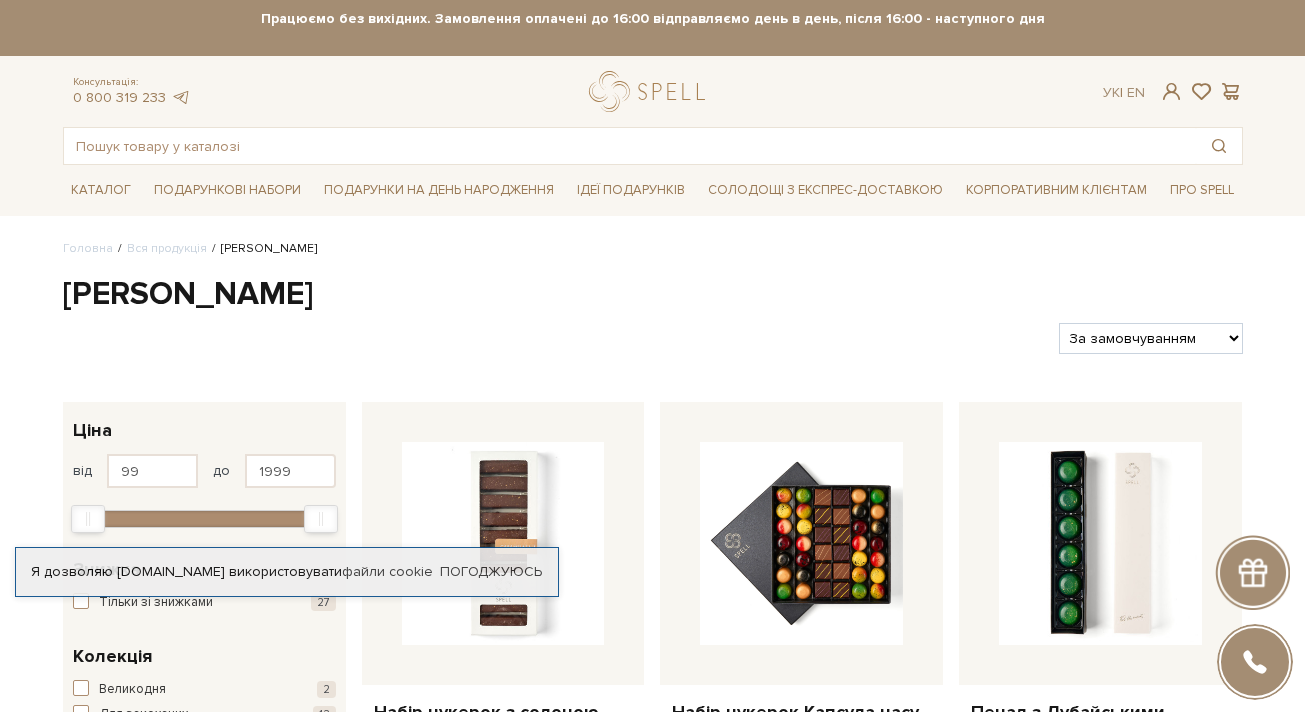 scroll, scrollTop: 0, scrollLeft: 0, axis: both 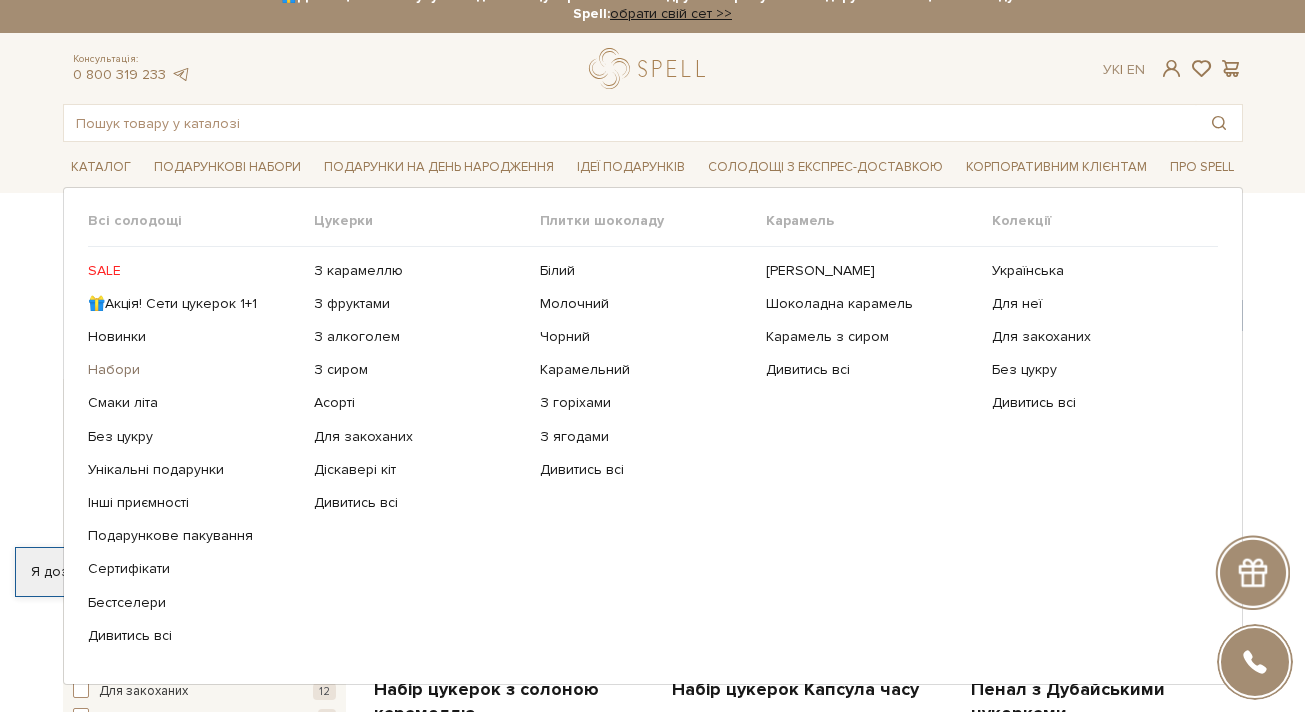 click on "Набори" at bounding box center (193, 370) 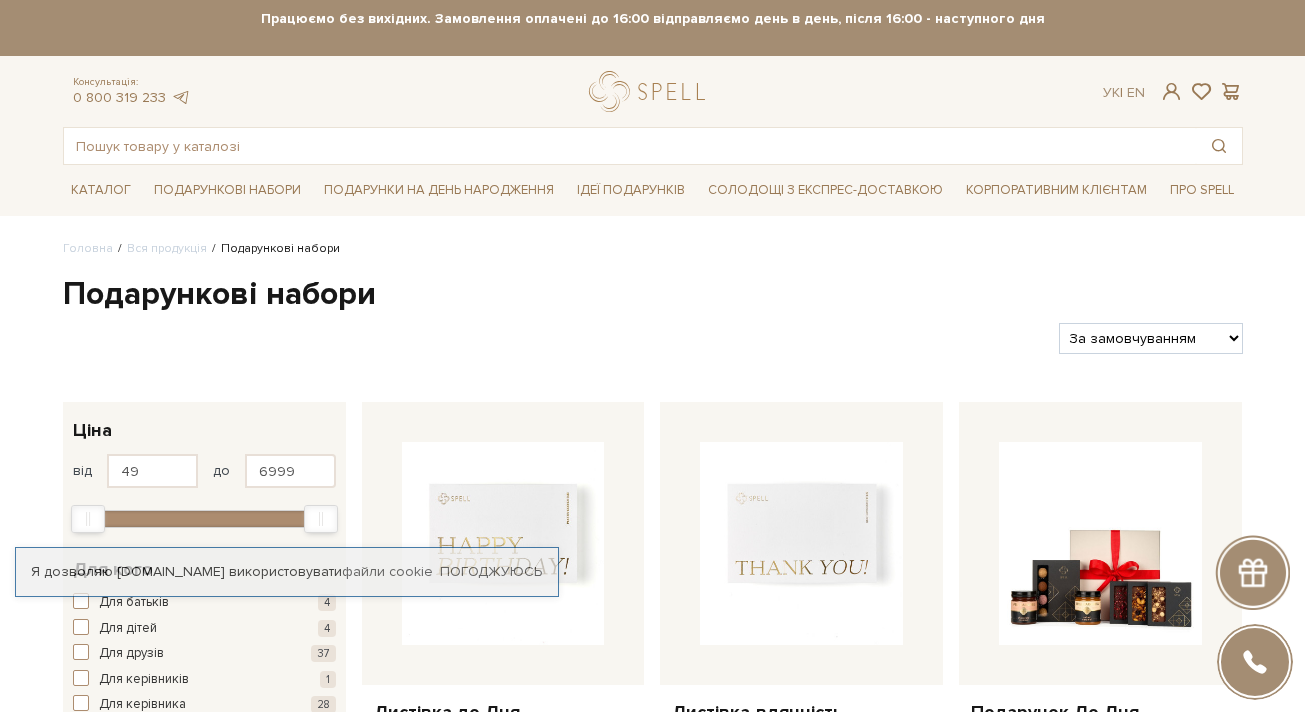 scroll, scrollTop: 0, scrollLeft: 0, axis: both 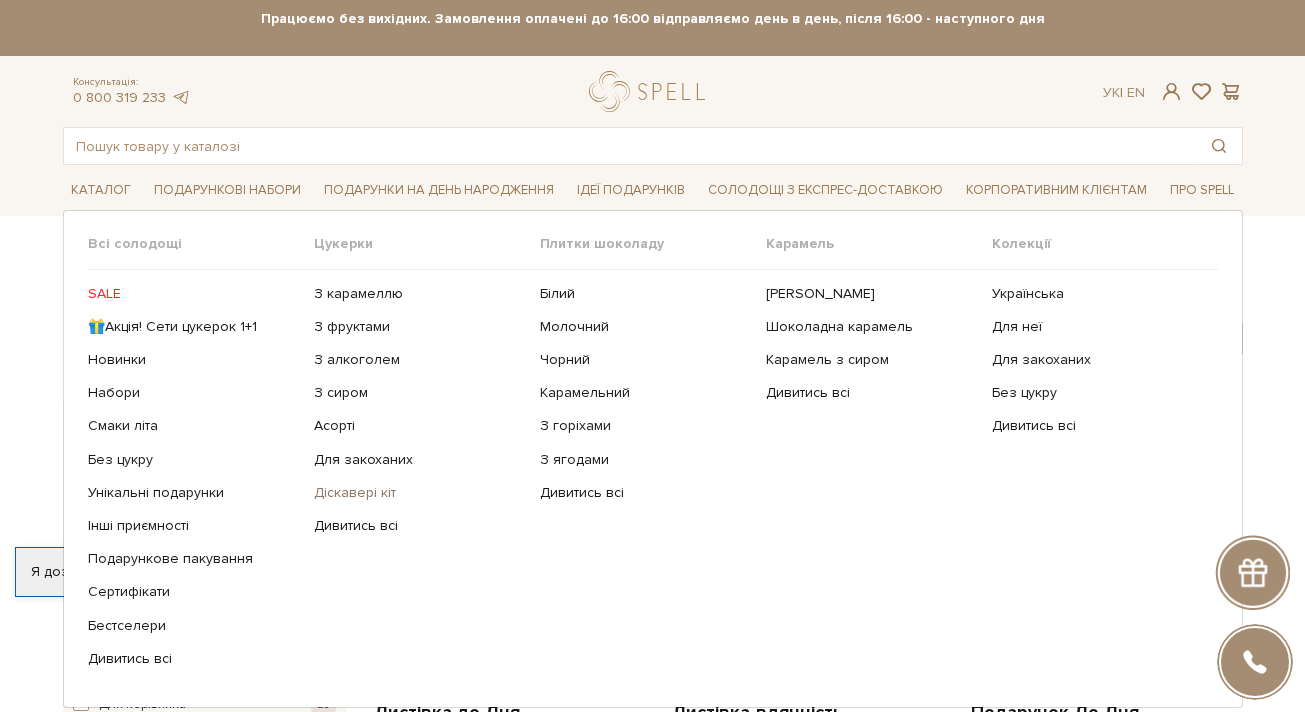 click on "Подарункові набори
SALE
Корпоративним клієнтам
Доставка і оплата
Консультація: 0 800 319 233
Передзвонити мені
Ук                 |
En
|
🎁До кінця липня купуйте один сет цукерок на 6 шт – другий отримуйте в подарунок! Місяць шоколаду в Spell:
обрати свій сет >>
обрати свій сет >>" at bounding box center (652, 1730) 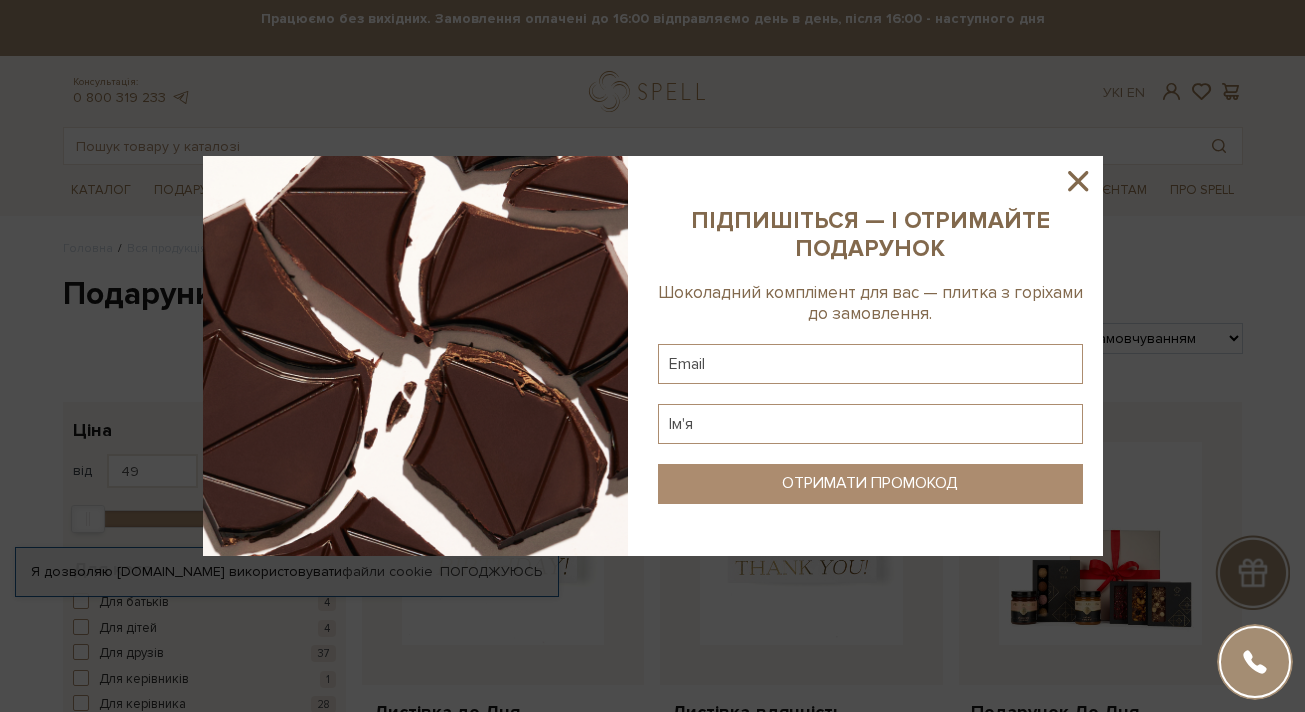 click 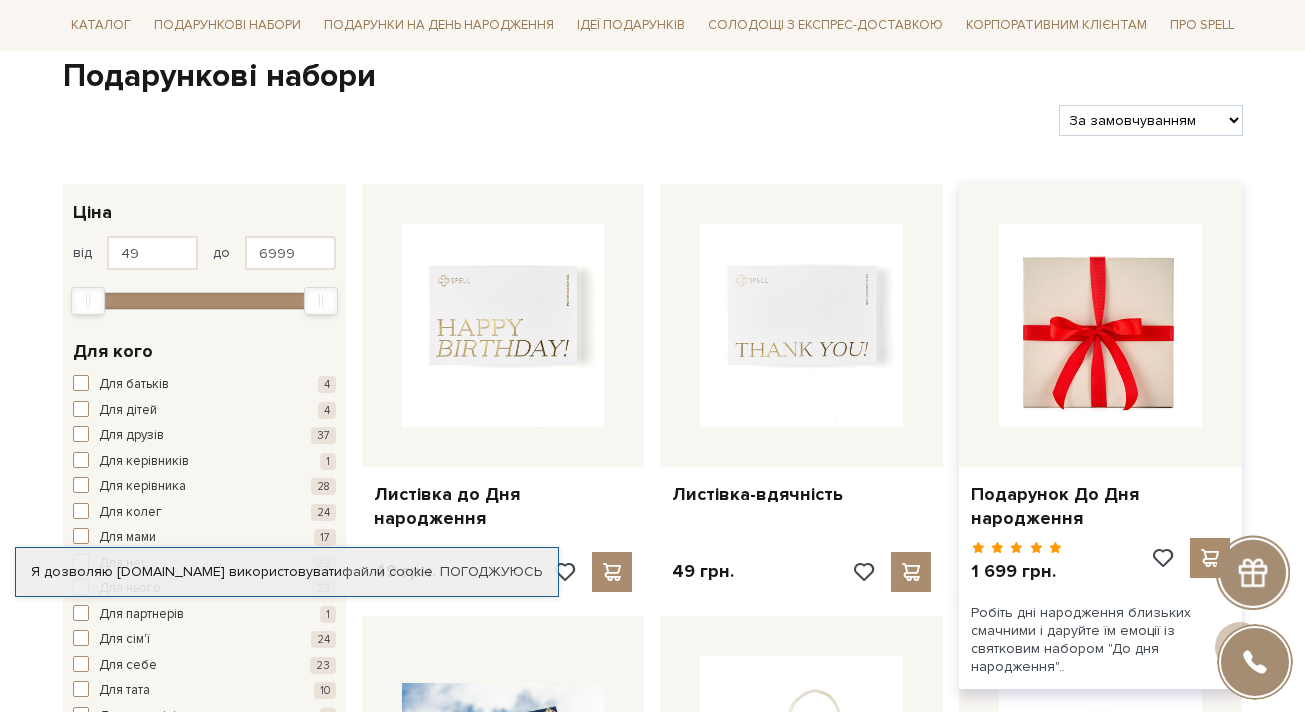 scroll, scrollTop: 0, scrollLeft: 0, axis: both 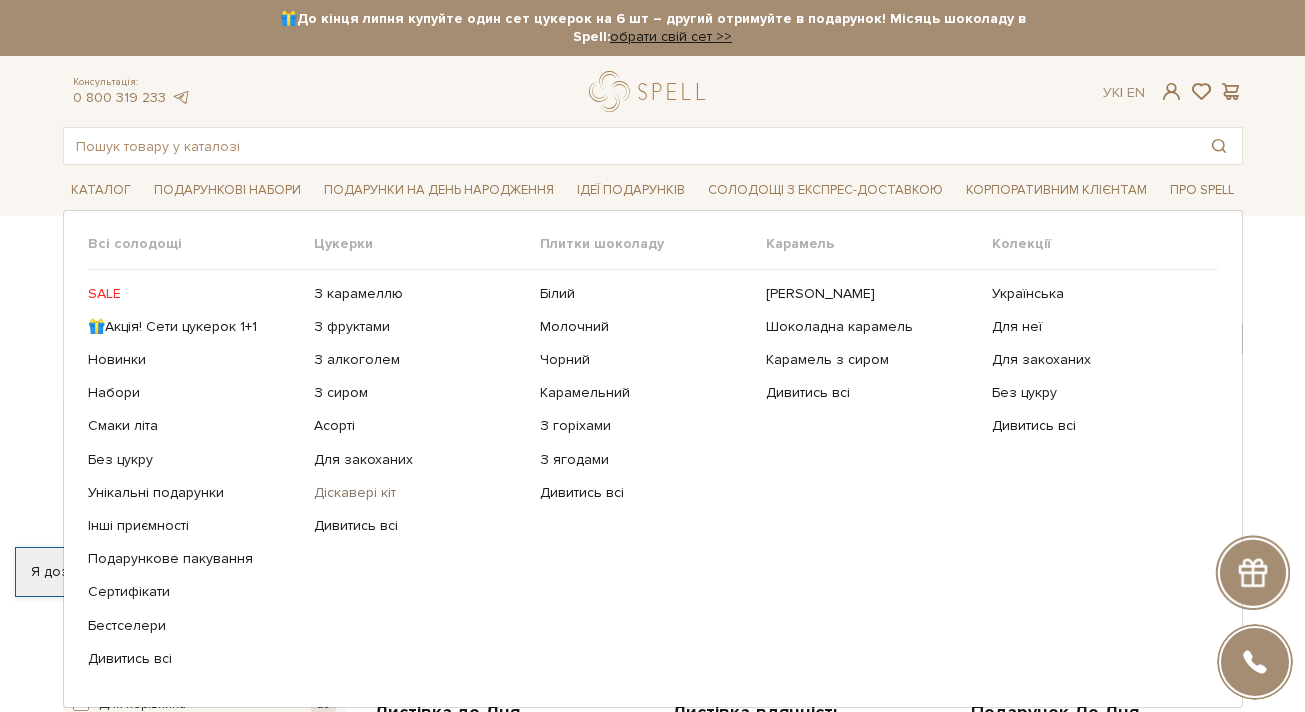 click on "Діскавері кіт" at bounding box center [419, 493] 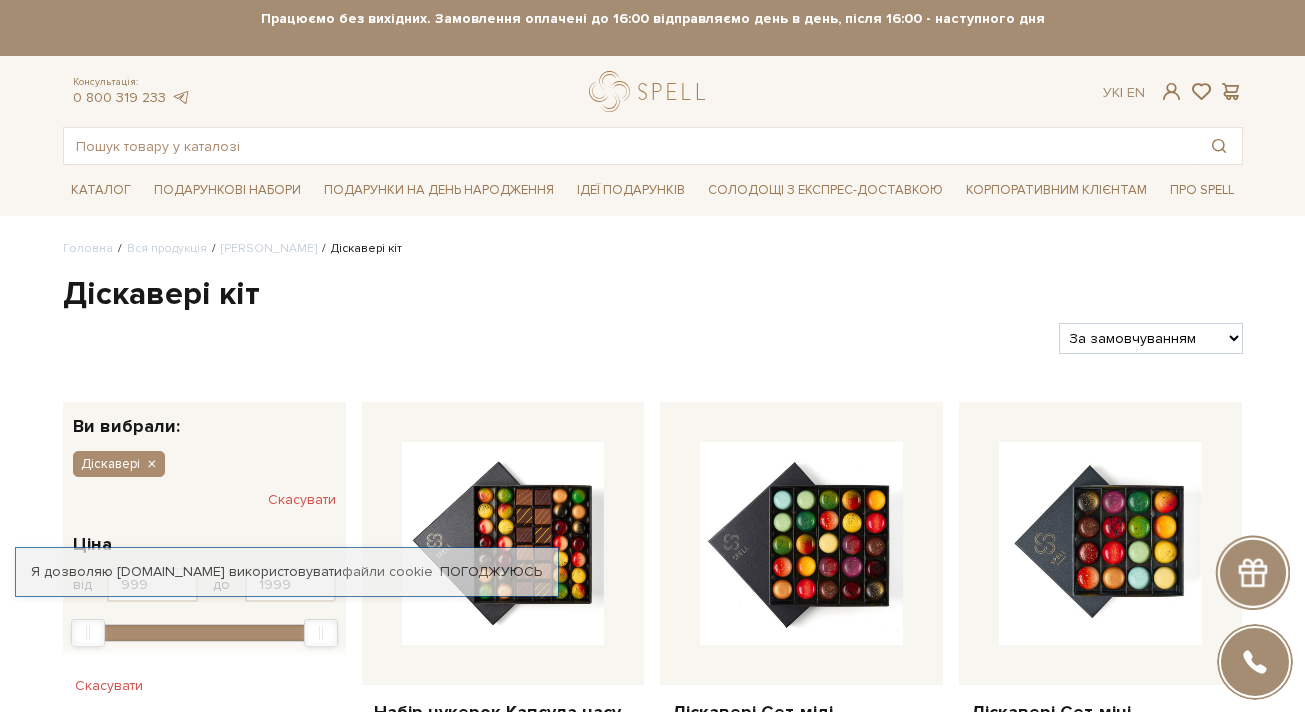 scroll, scrollTop: 0, scrollLeft: 0, axis: both 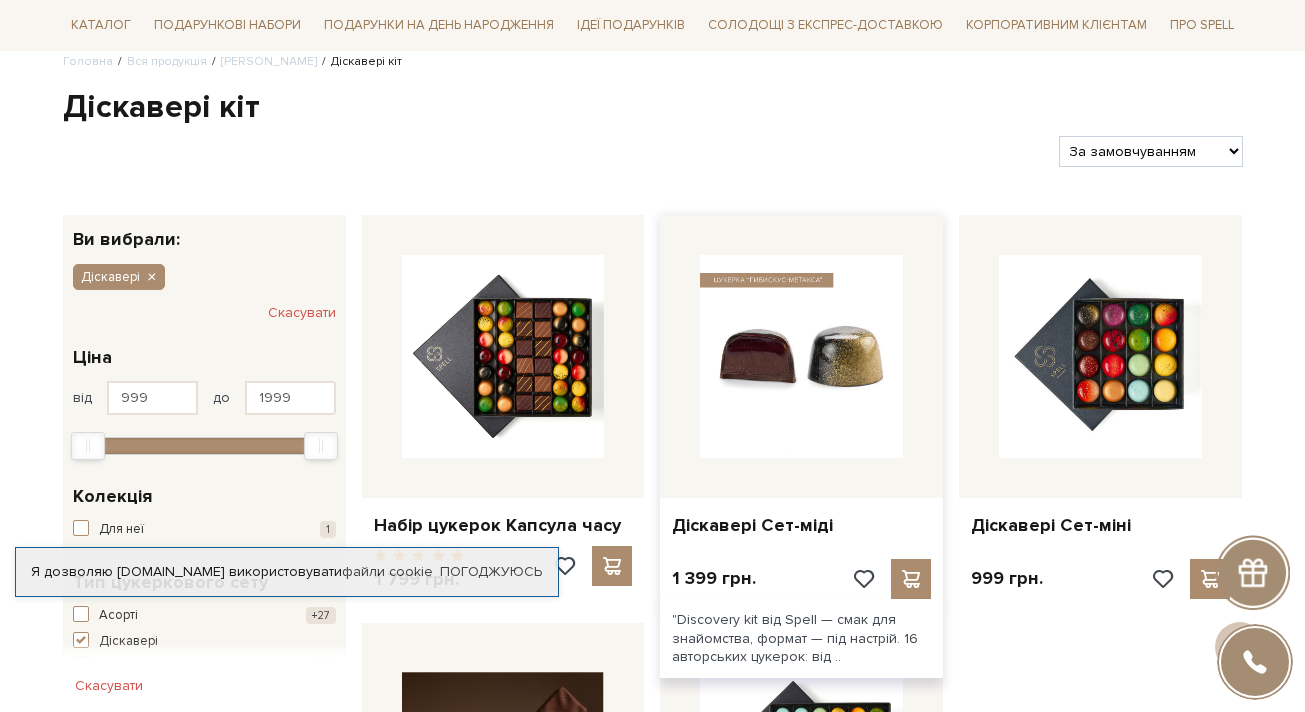 click at bounding box center [801, 356] 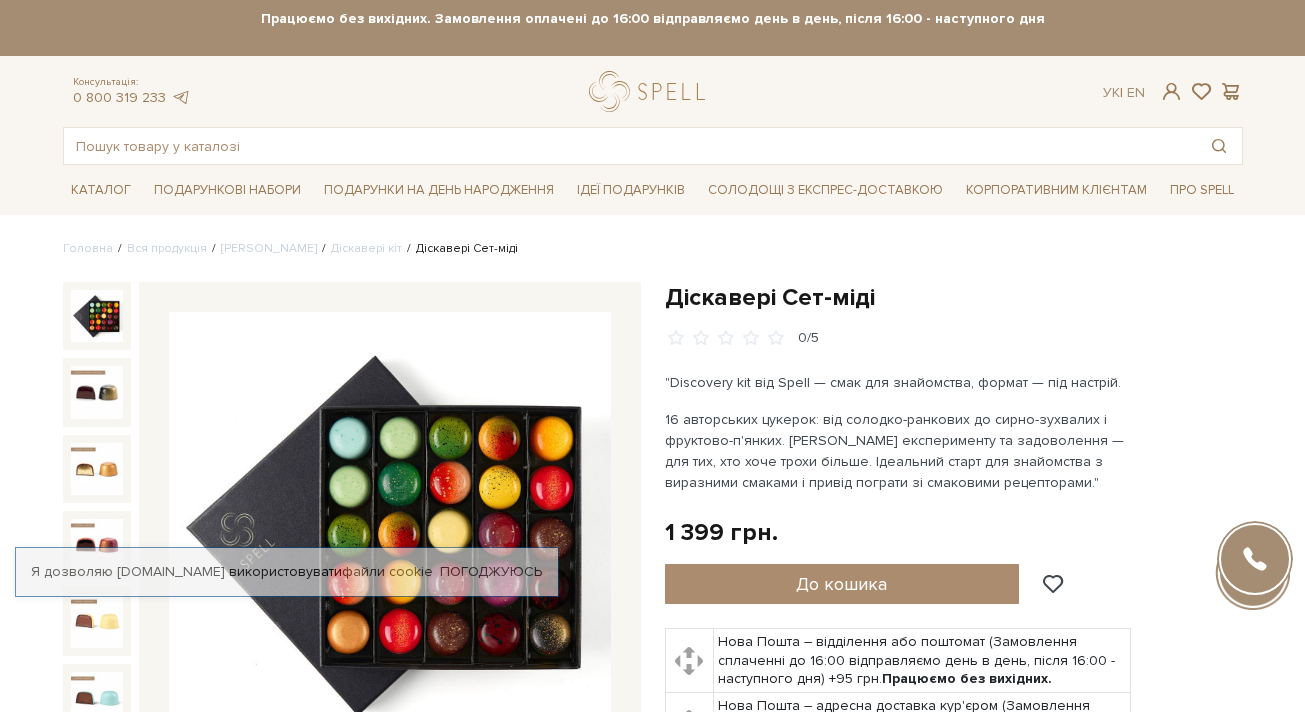 scroll, scrollTop: 0, scrollLeft: 0, axis: both 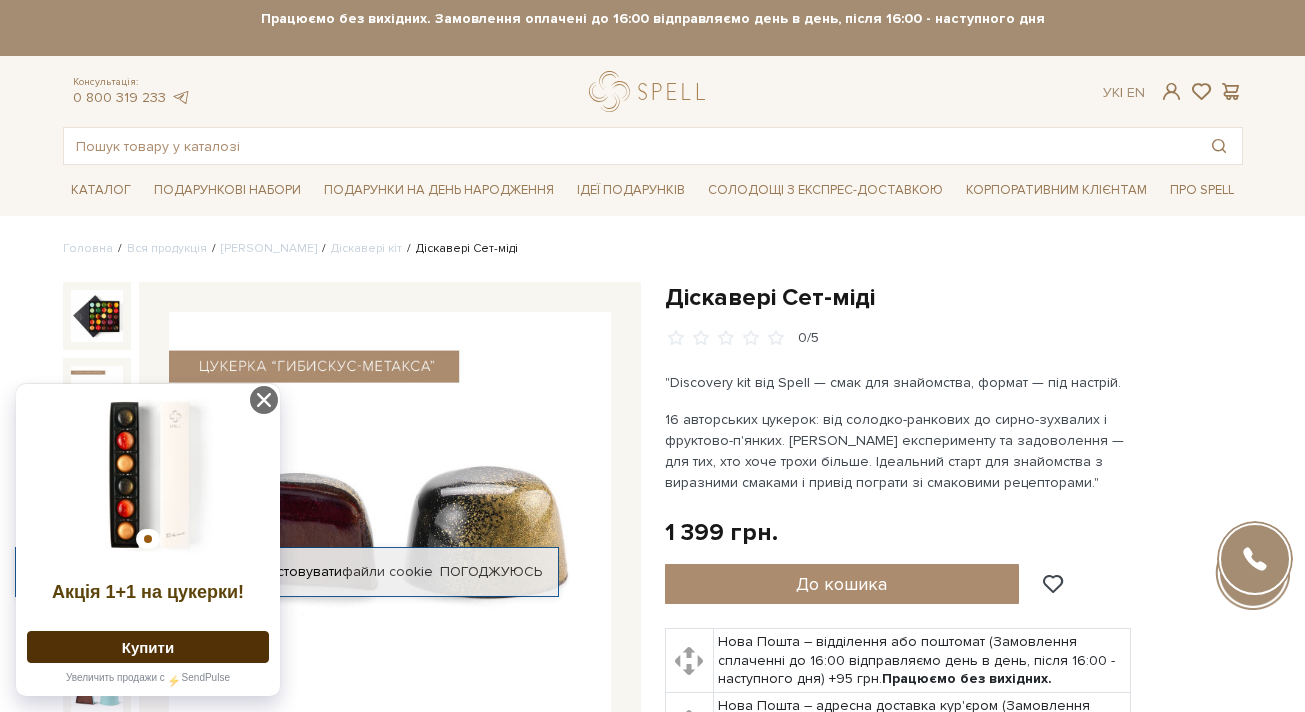 click at bounding box center [97, 392] 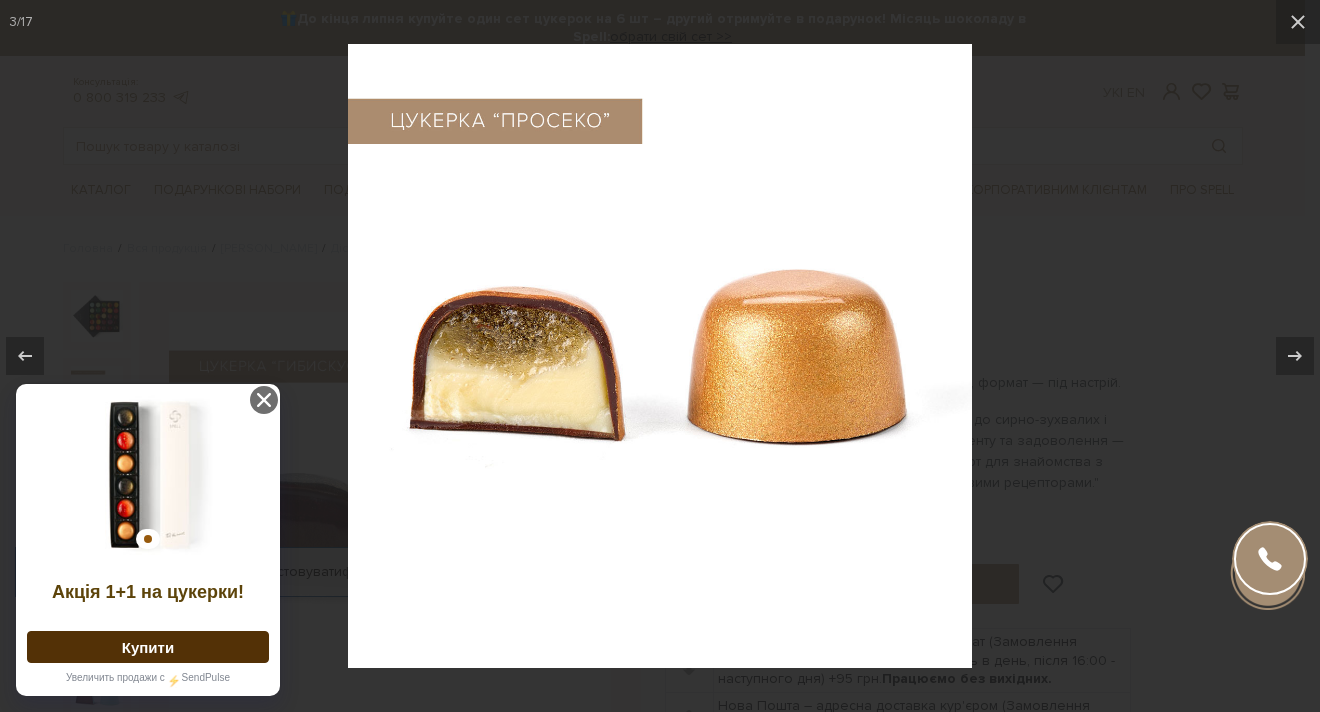 click at bounding box center [660, 356] 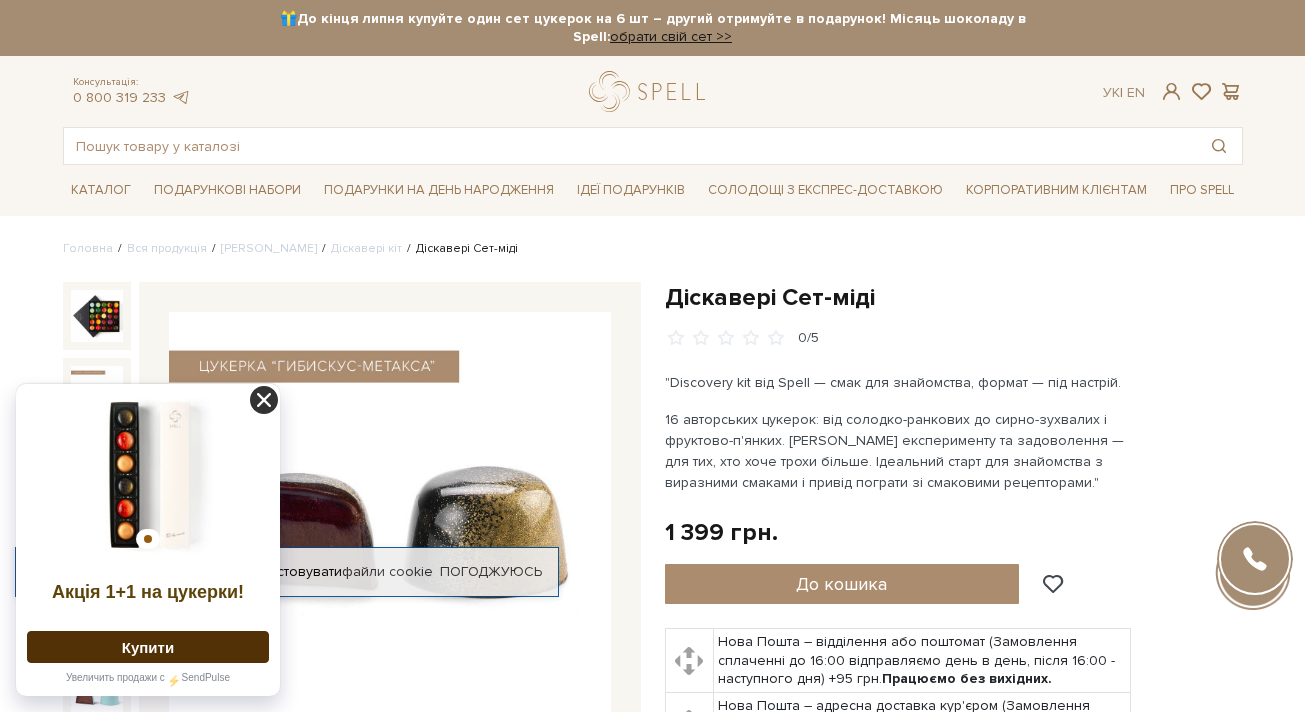 click at bounding box center [264, 400] 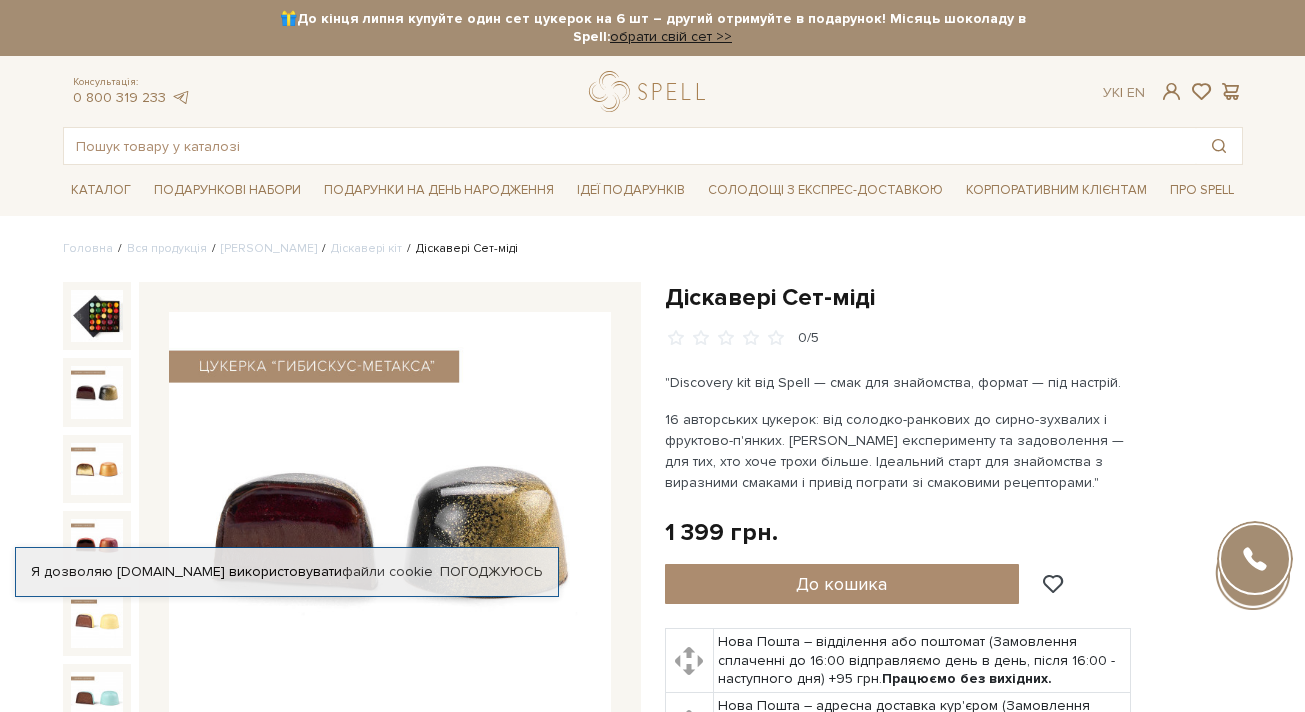 click at bounding box center [390, 533] 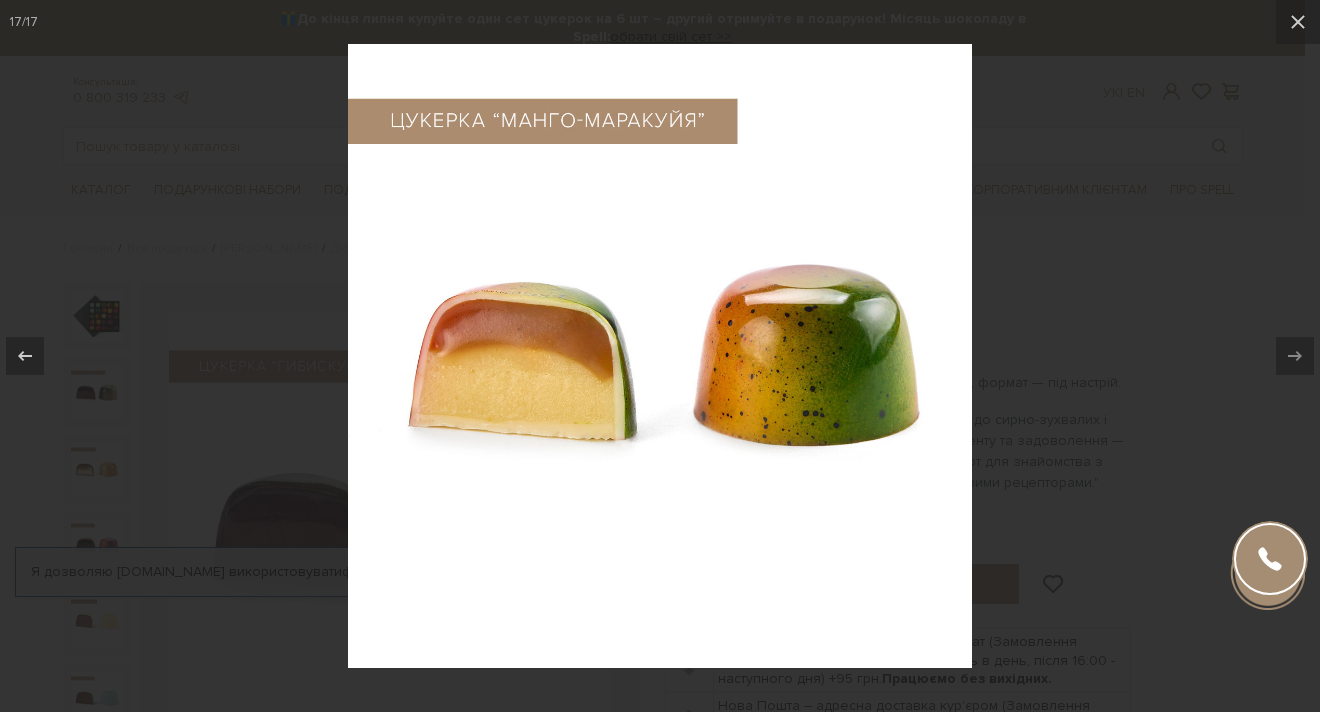 click at bounding box center [660, 356] 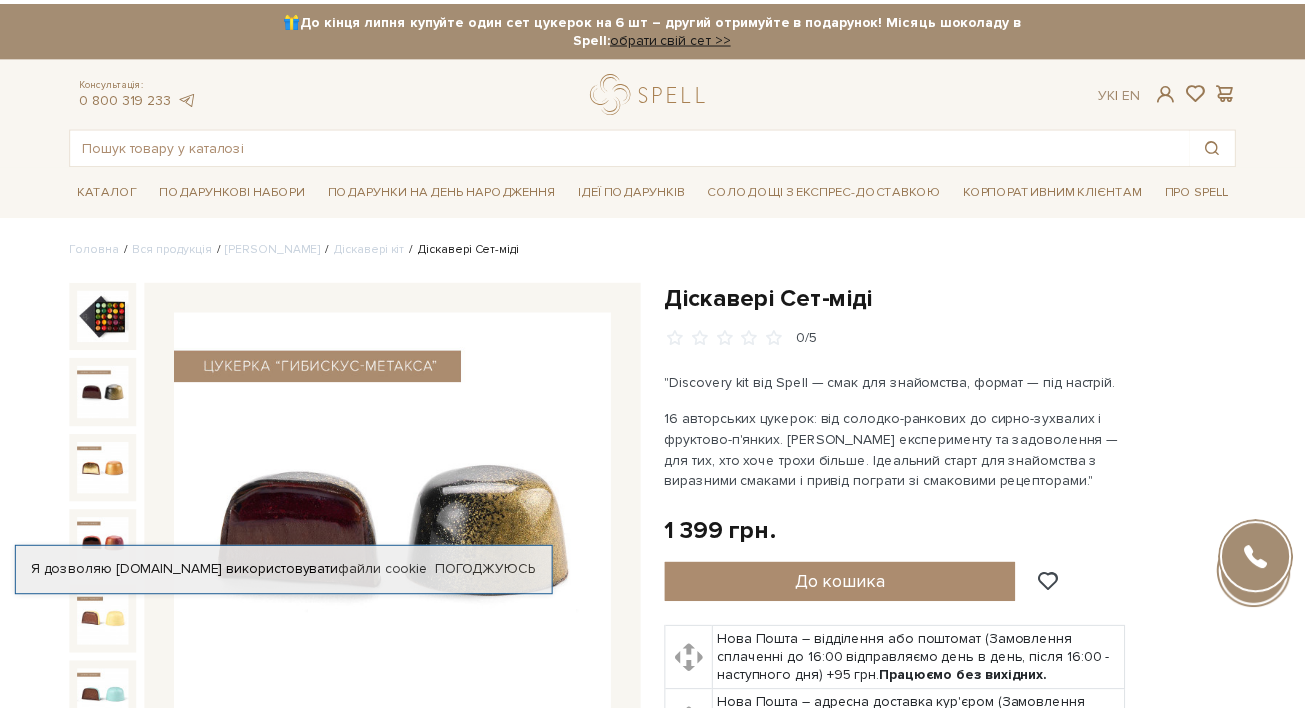 scroll, scrollTop: 744, scrollLeft: 0, axis: vertical 